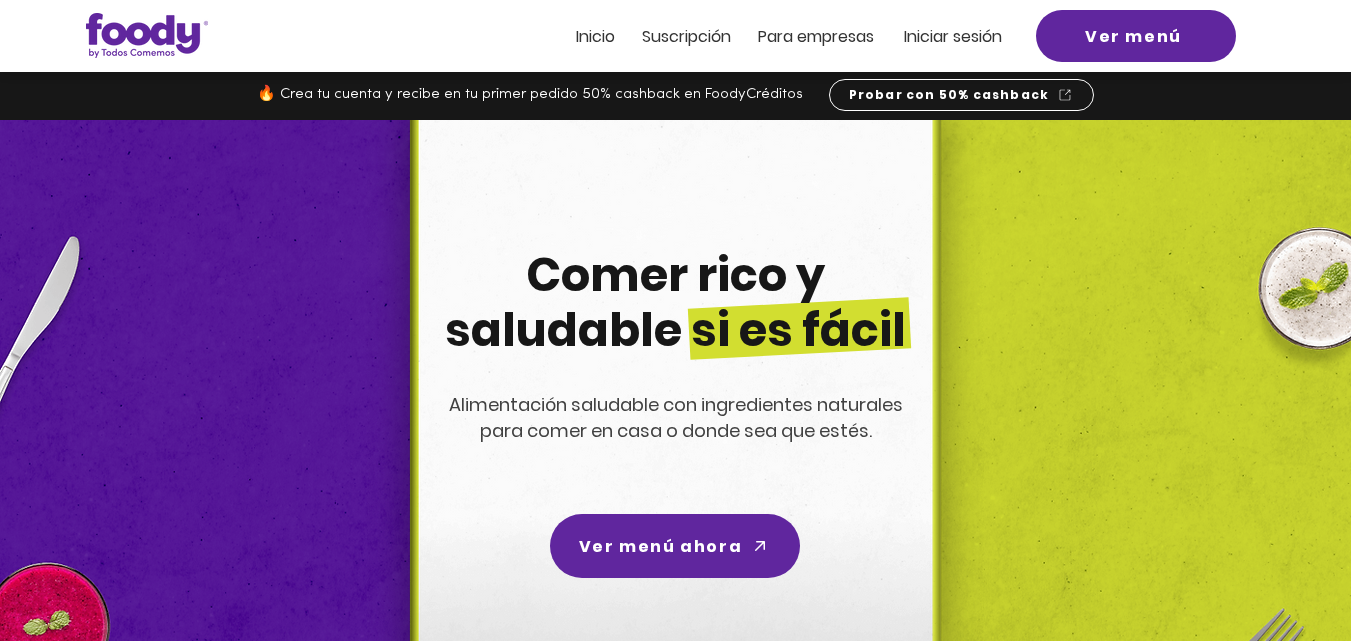 scroll, scrollTop: 0, scrollLeft: 0, axis: both 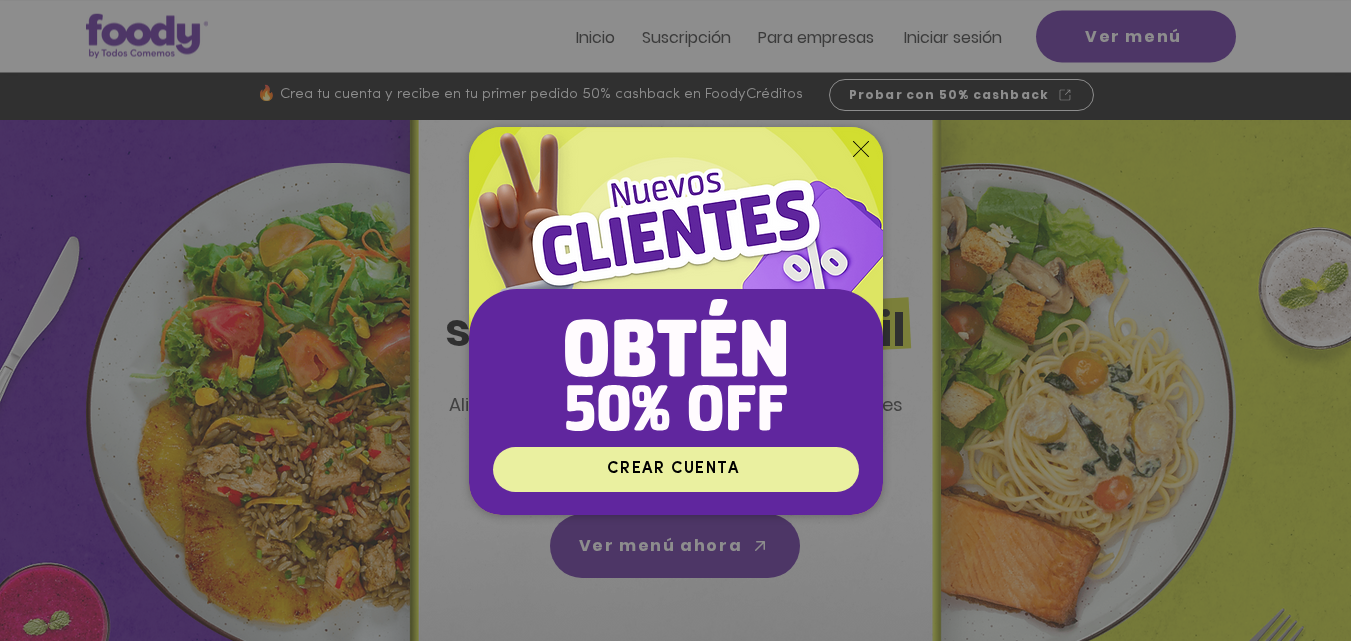 click on "CREAR CUENTA" at bounding box center [673, 469] 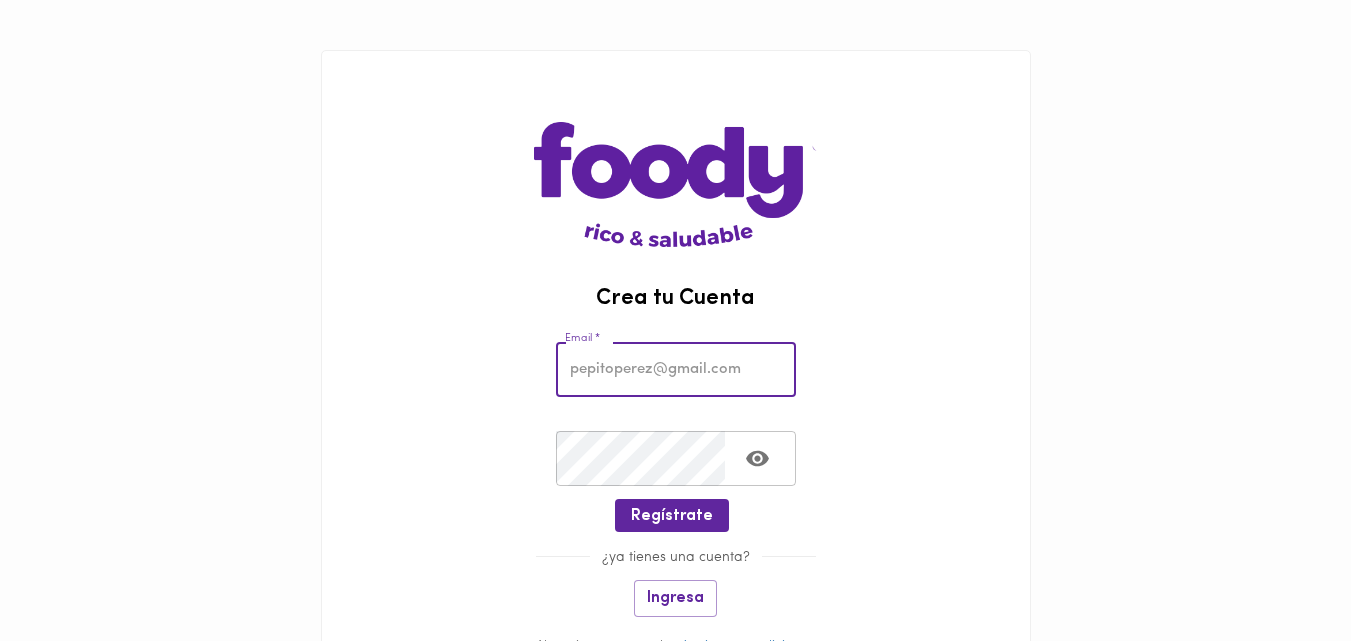 scroll, scrollTop: 0, scrollLeft: 0, axis: both 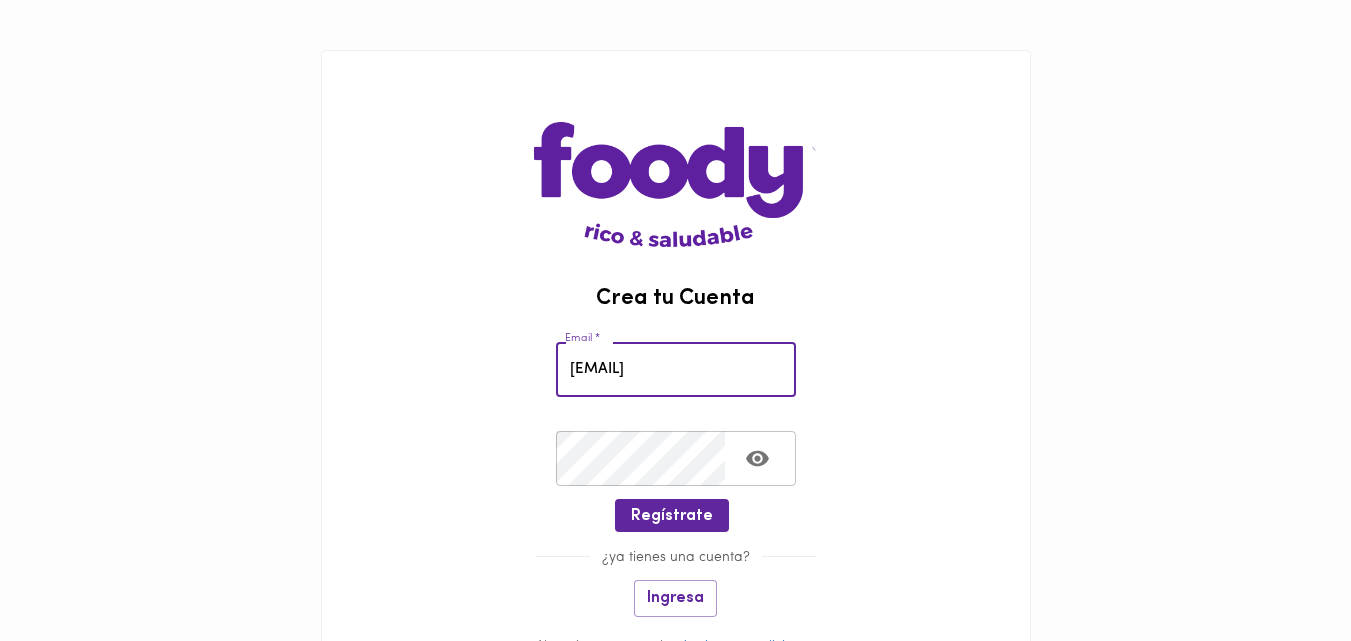click on "cristo.bal912025@gmail.com" at bounding box center [676, 369] 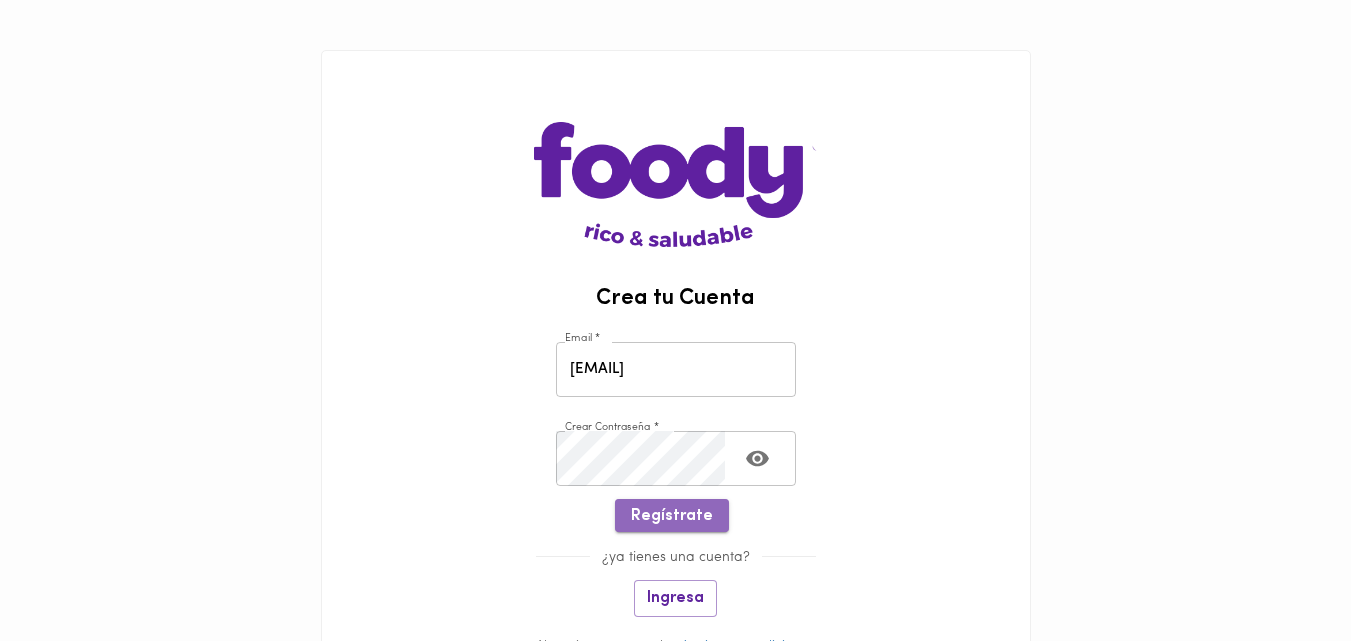 click on "Regístrate" at bounding box center (672, 515) 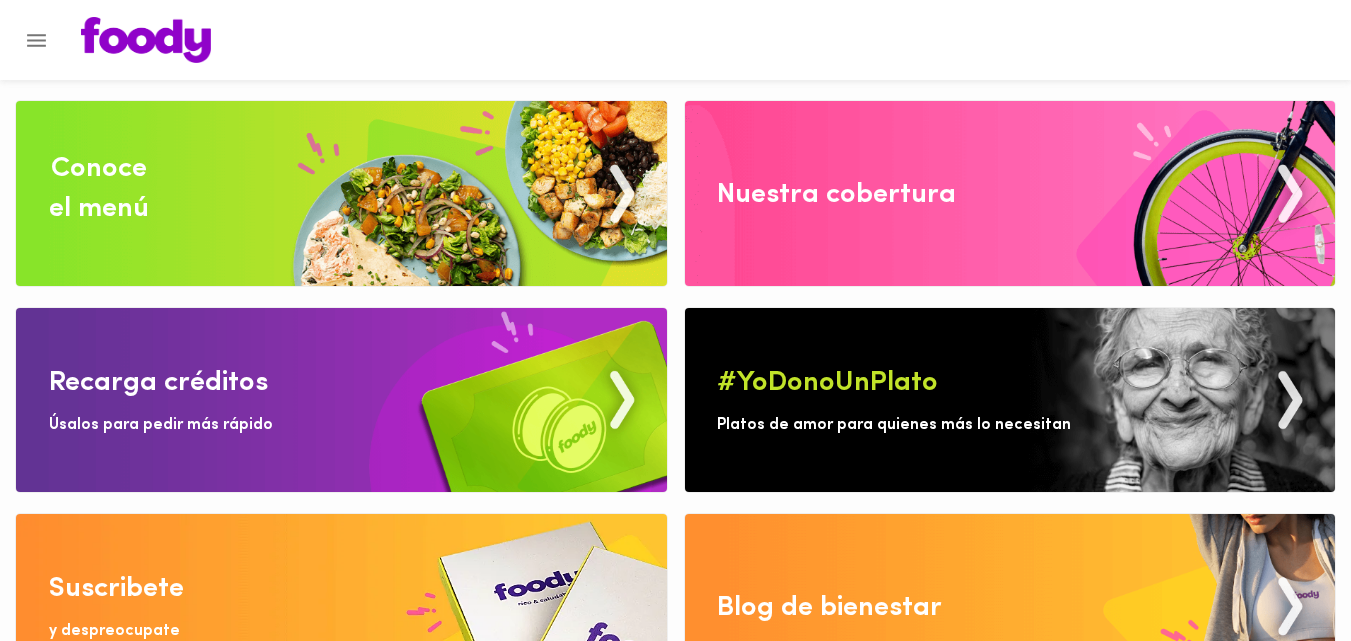 click 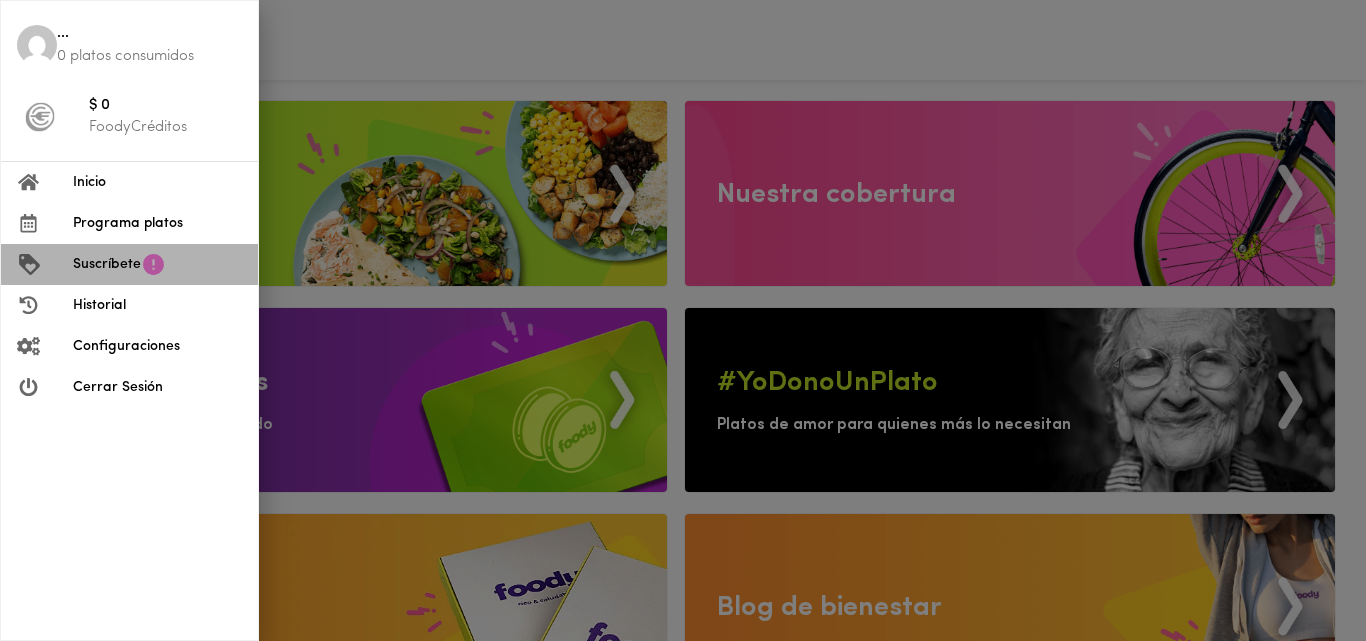 click on "Suscríbete" at bounding box center [129, 264] 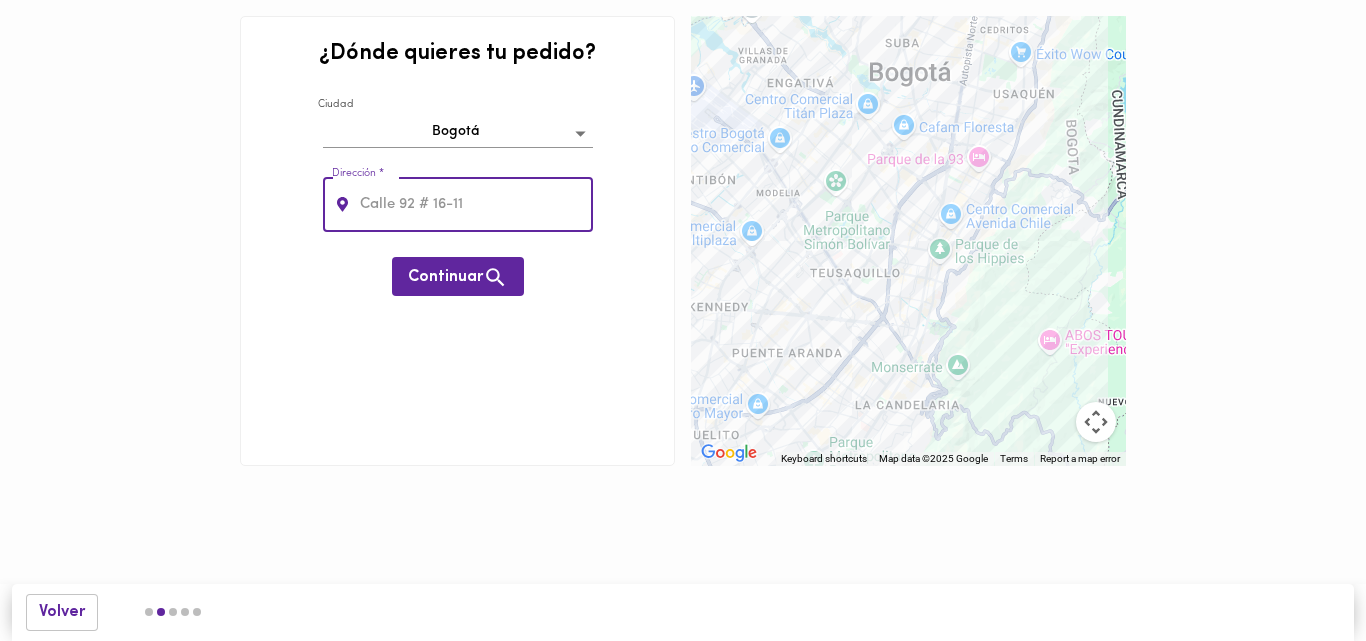 click at bounding box center (474, 204) 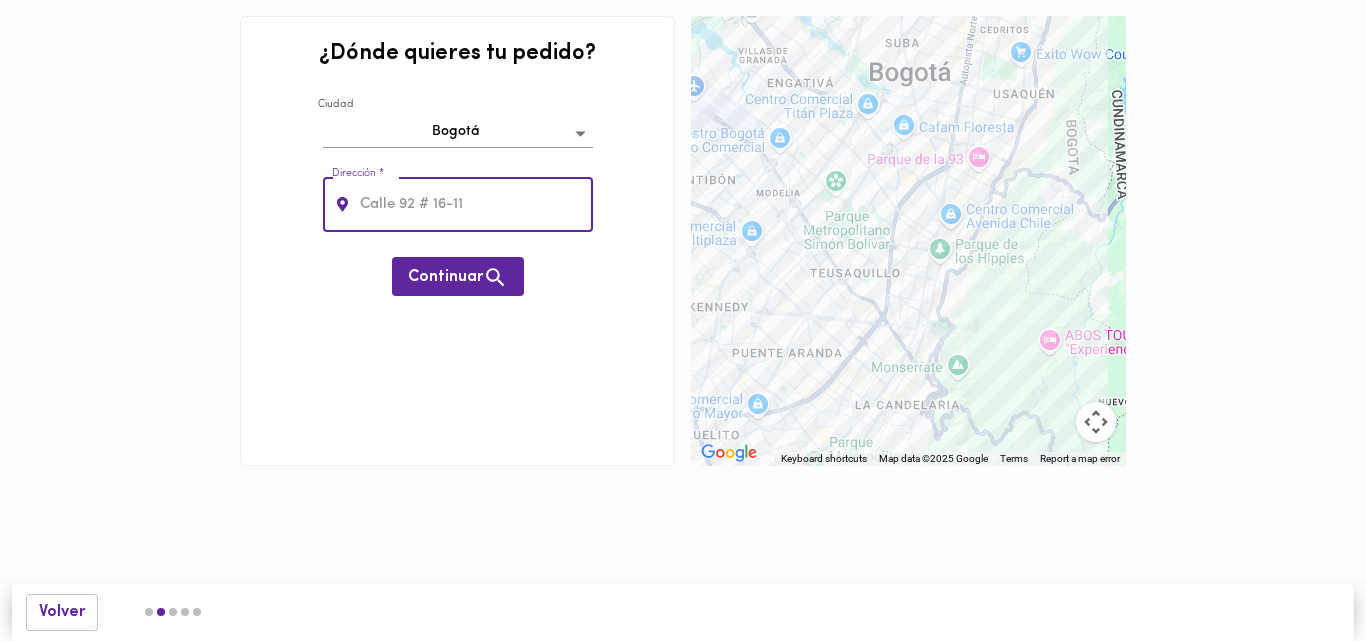 type on "Calle 99 #47-21" 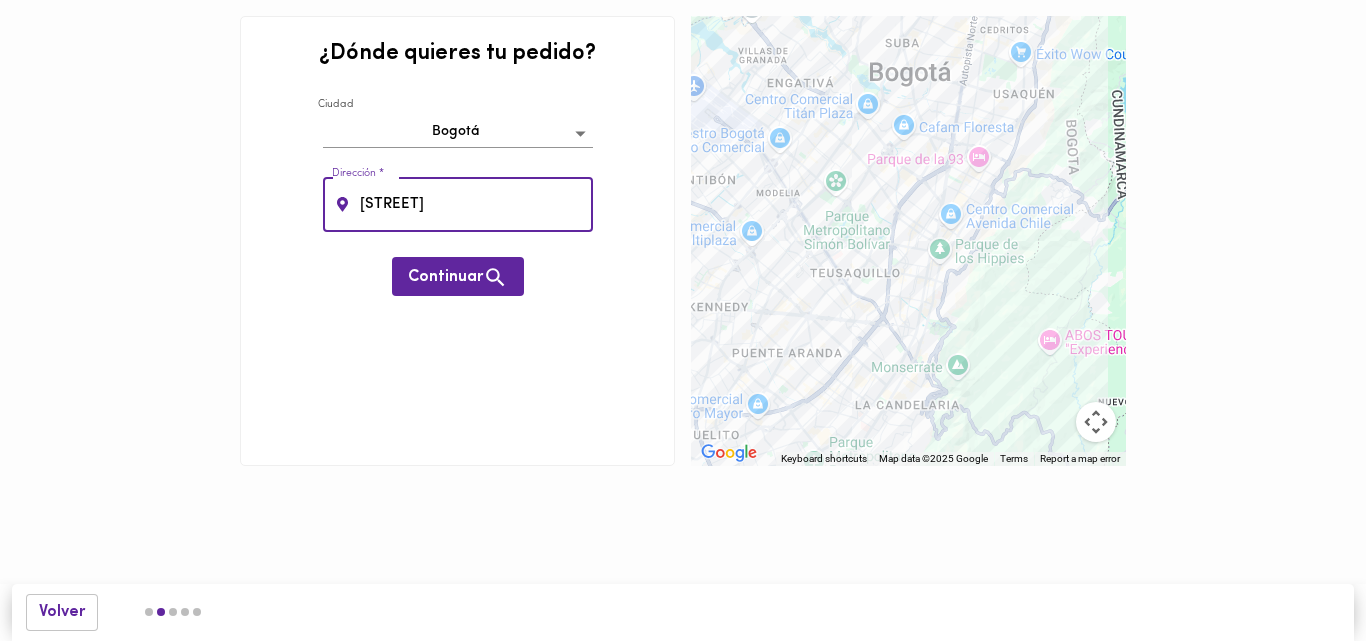 click on "¿Dónde quieres tu pedido? Ciudad Bogotá bogota Dirección * Calle 99 #47-21 Dirección * Continuar" at bounding box center [457, 241] 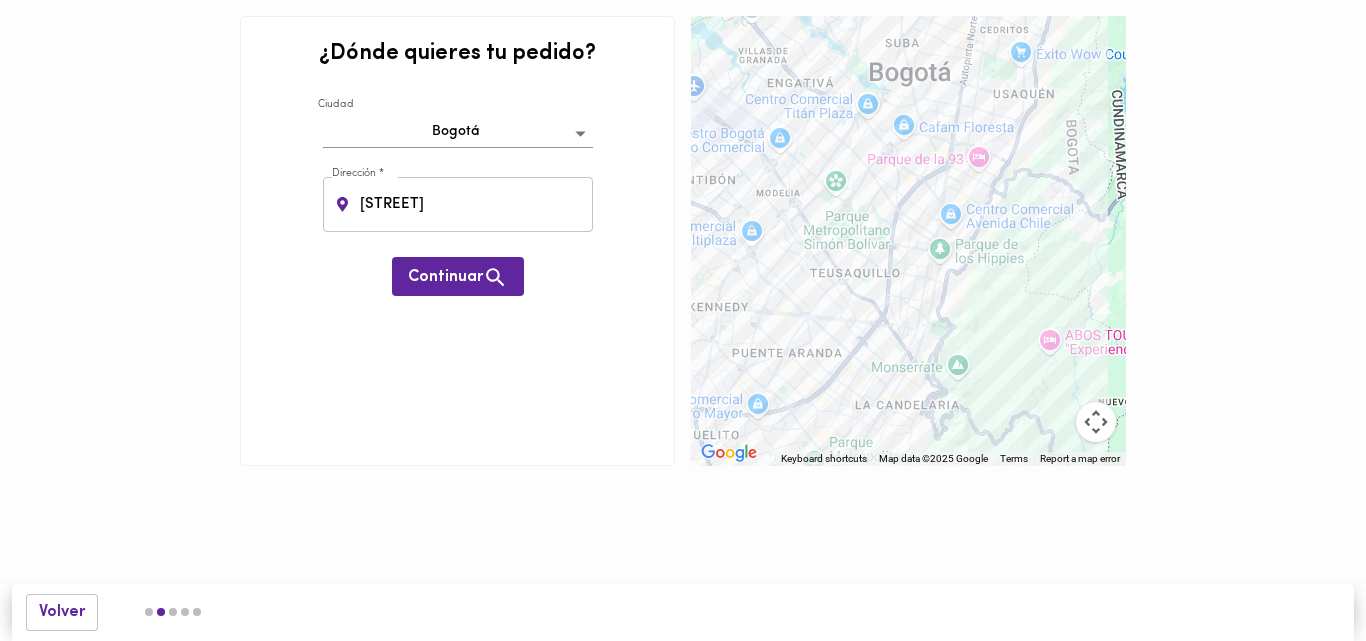 click 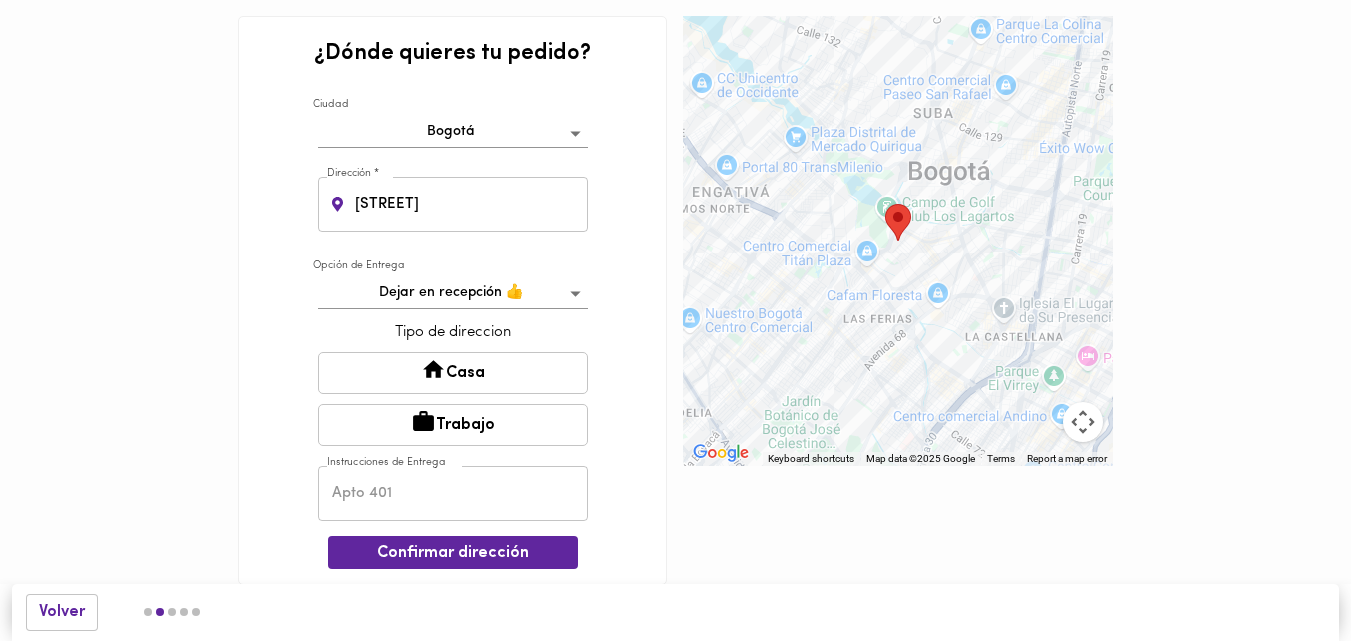 click 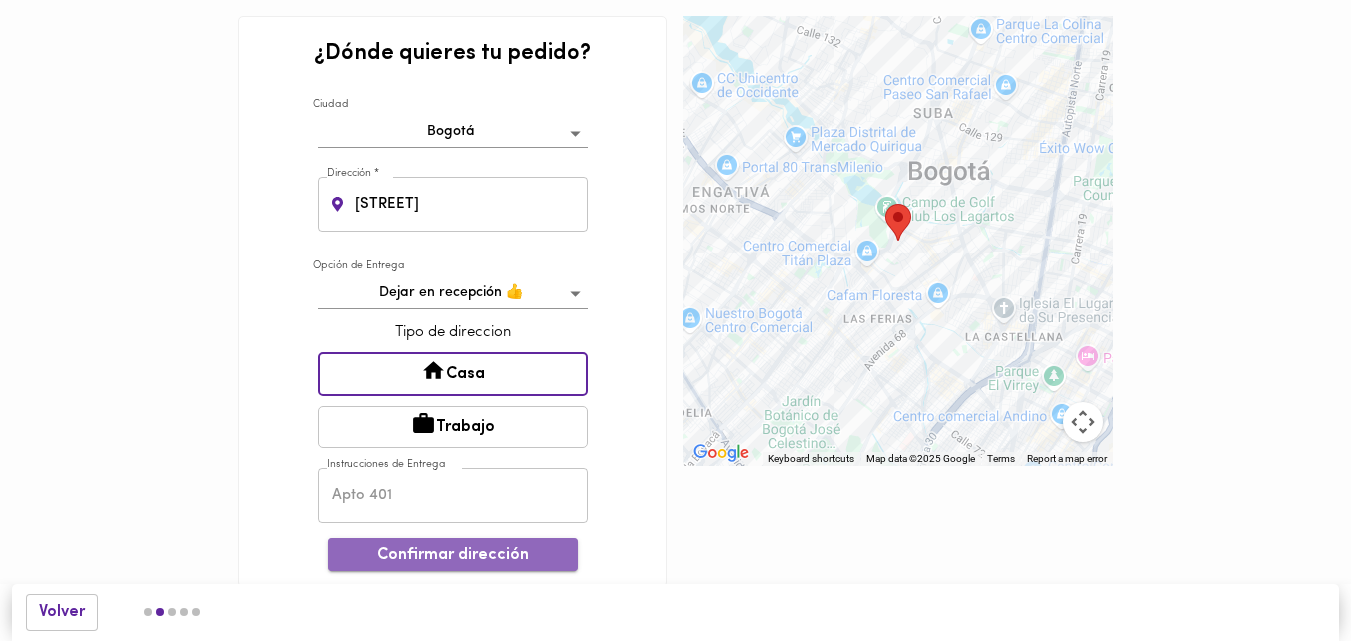 click on "Confirmar dirección" at bounding box center (453, 555) 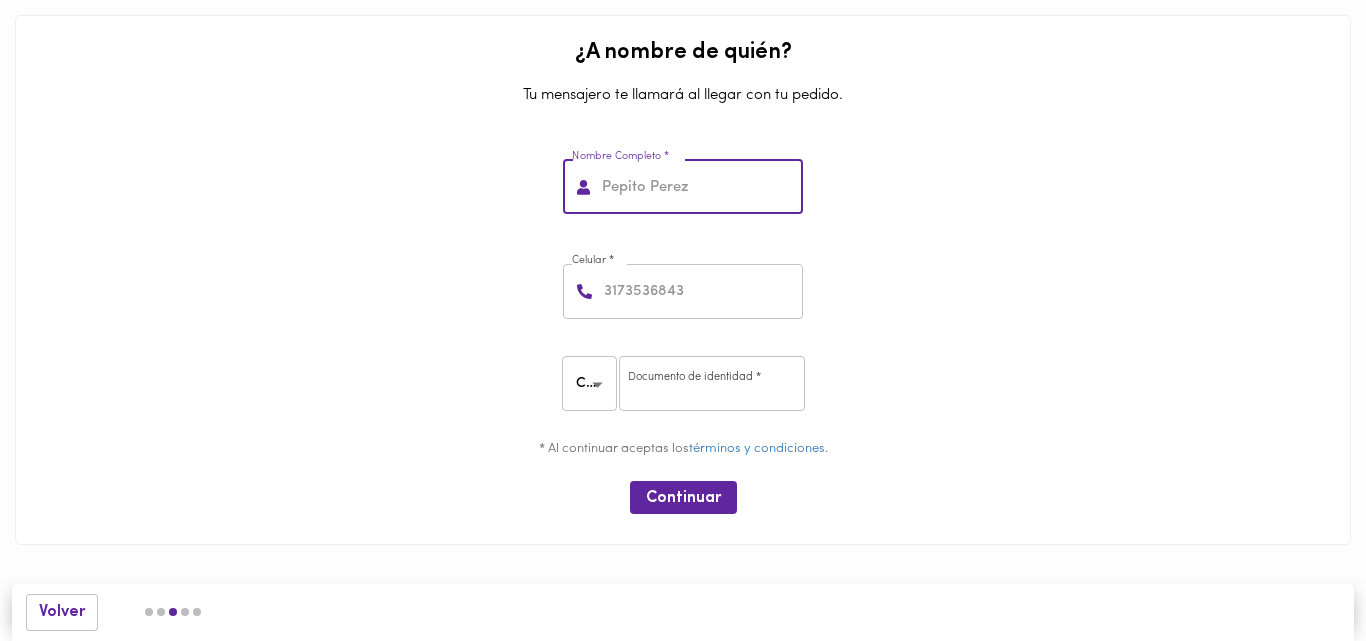 click at bounding box center (700, 187) 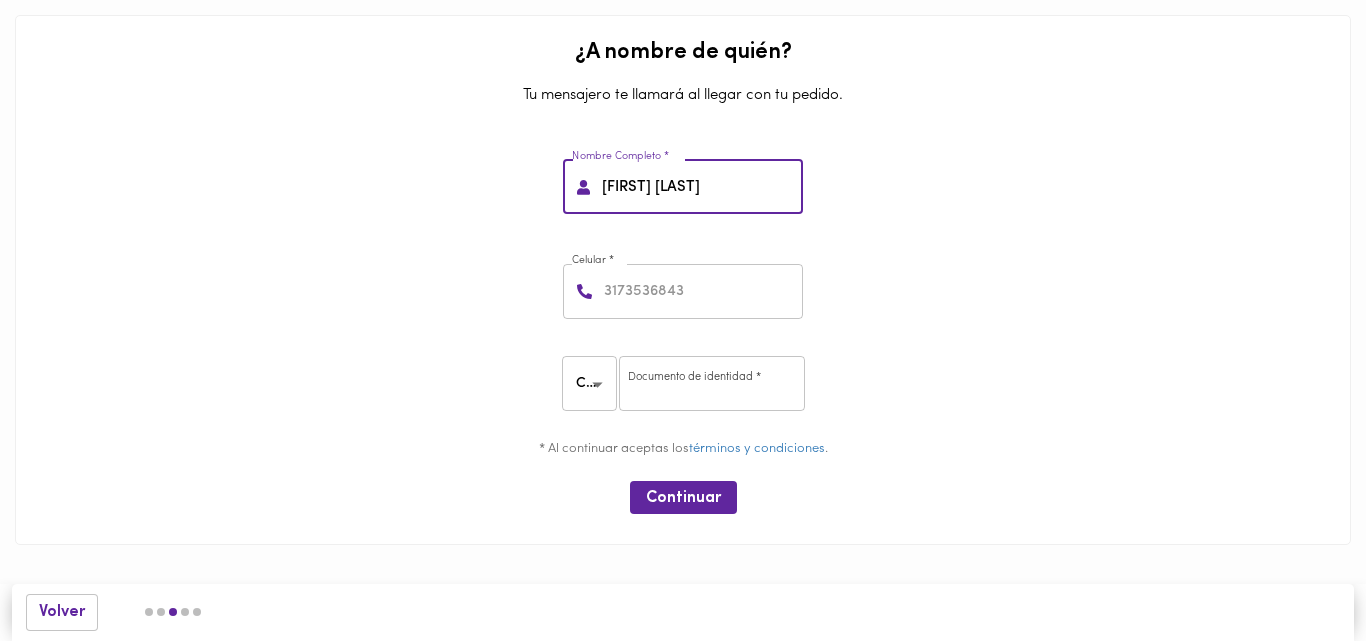type on "[FIRST] [LAST]" 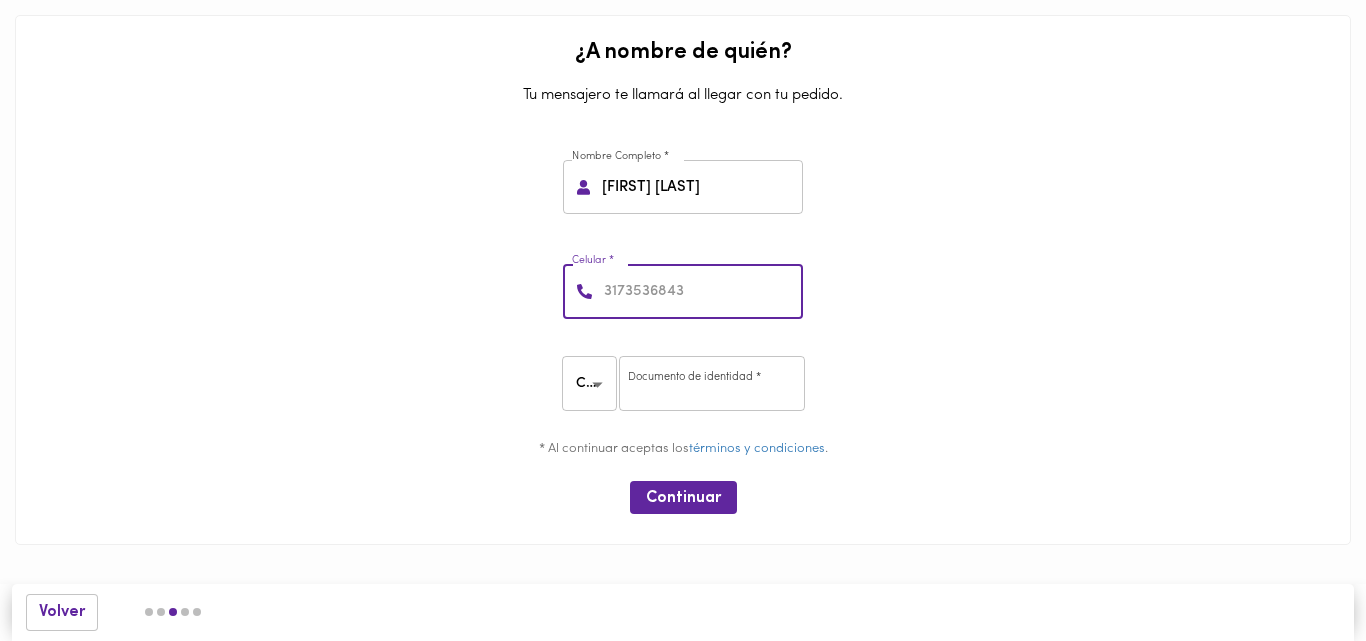 click at bounding box center [701, 291] 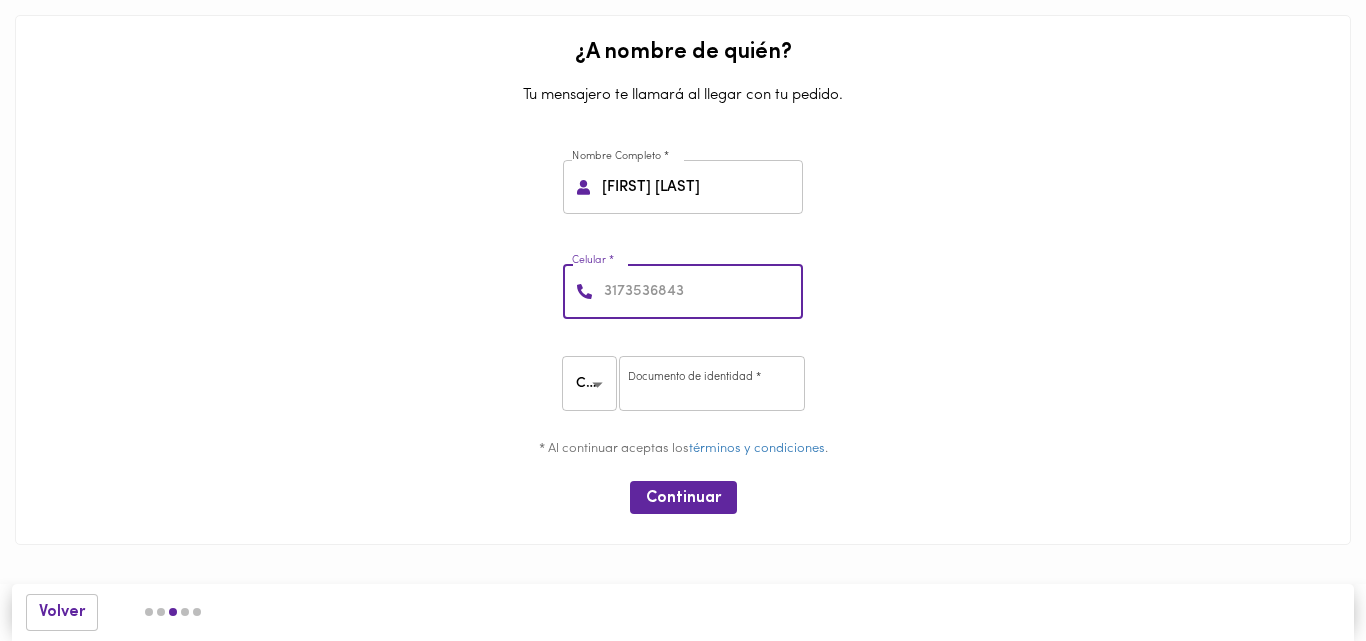type on "3135568943" 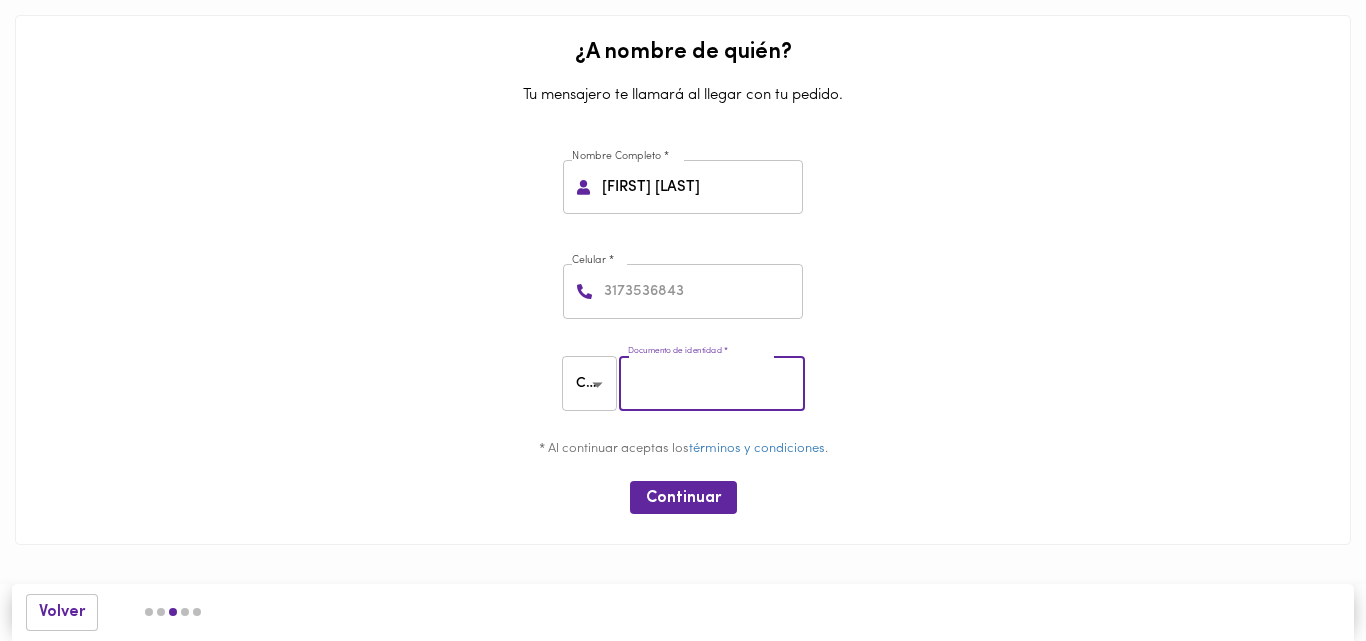 click at bounding box center (712, 383) 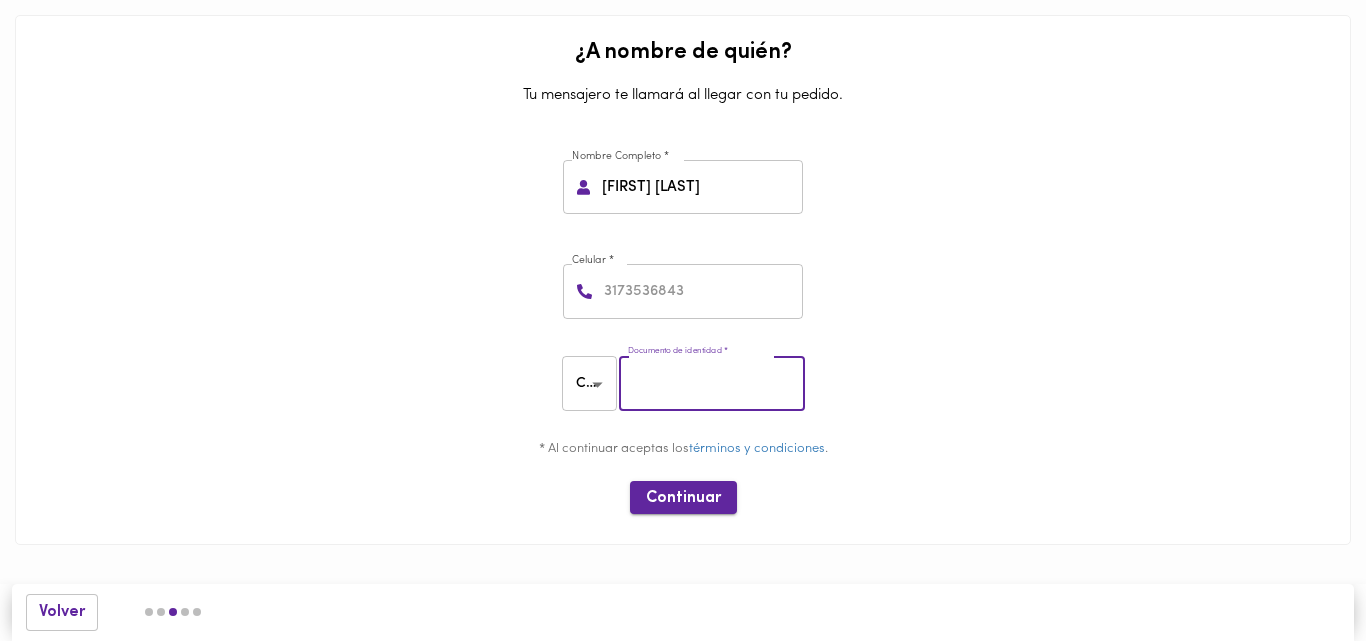 type on "1055789665" 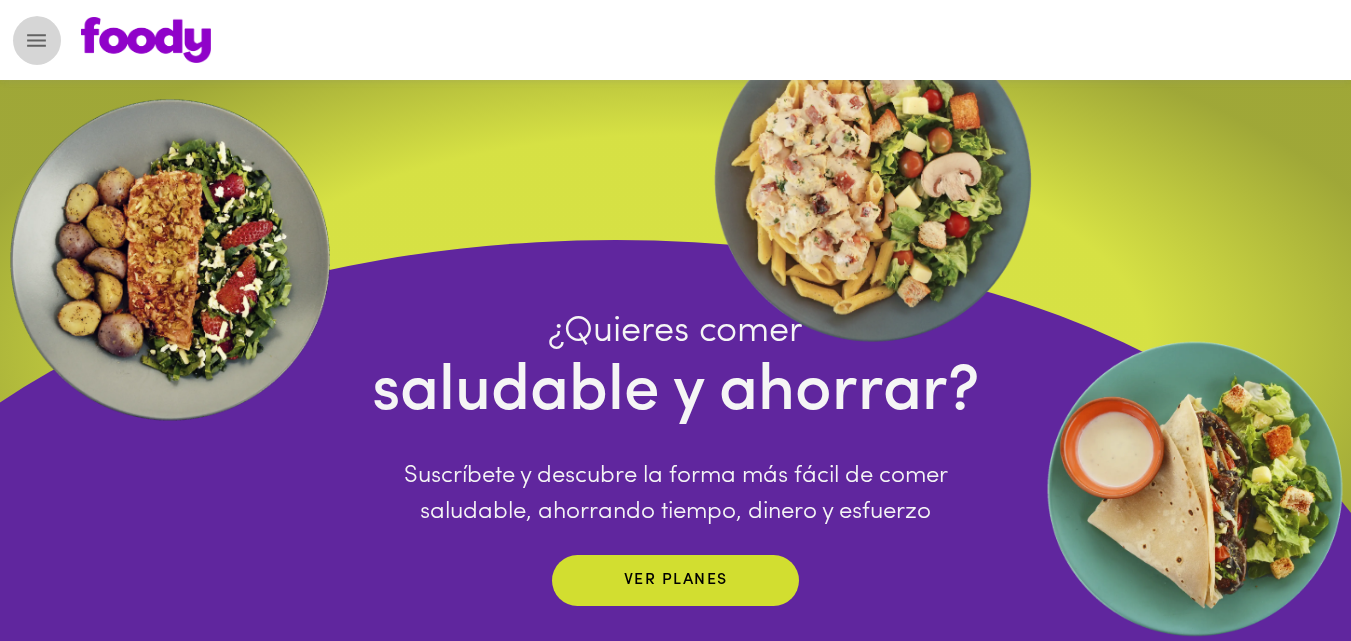 click 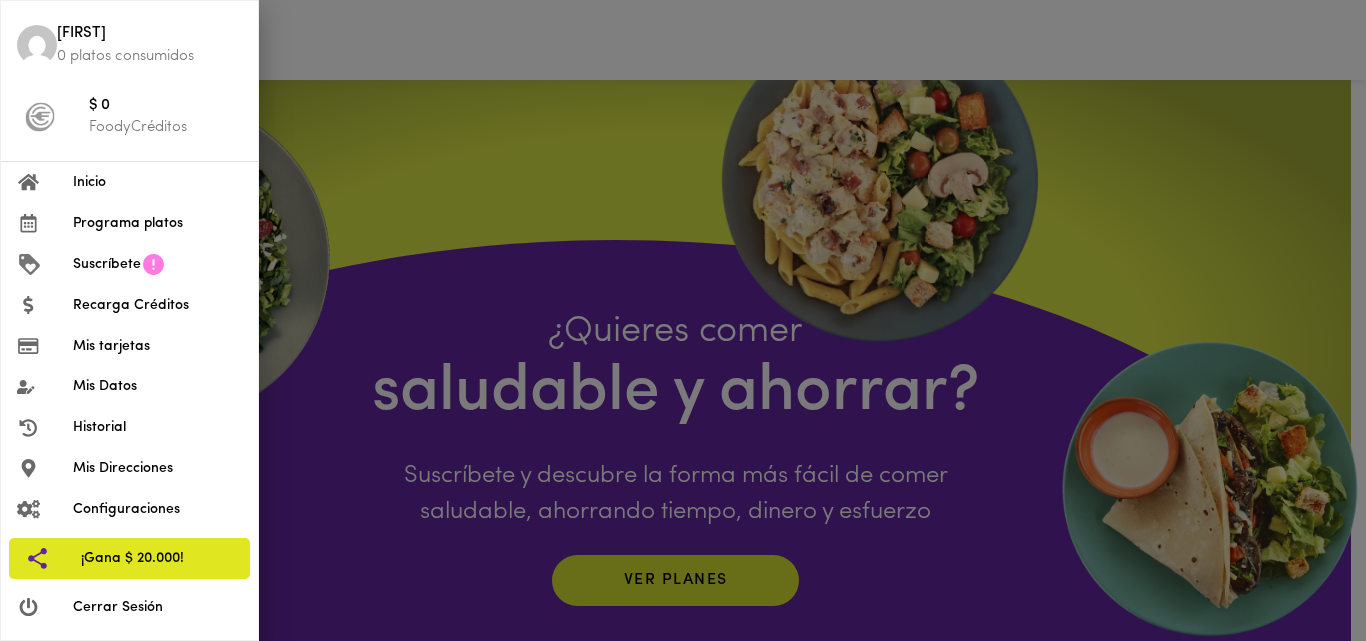 click on "Suscríbete" at bounding box center [107, 264] 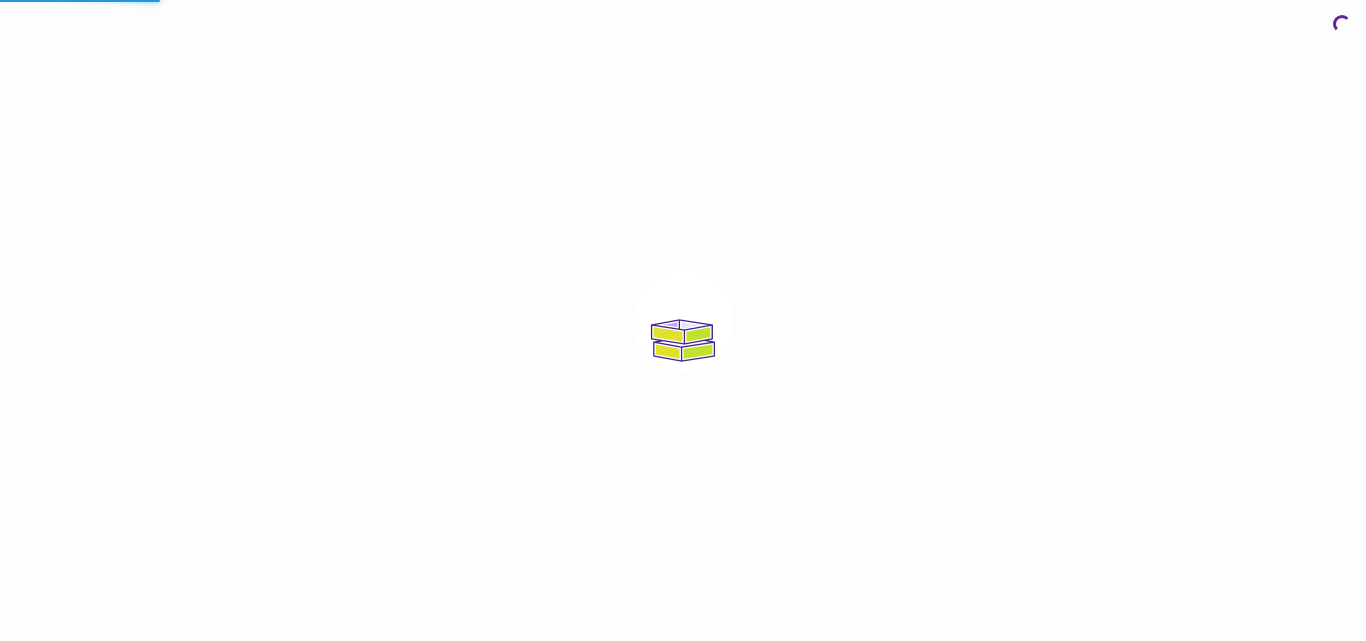 scroll, scrollTop: 0, scrollLeft: 0, axis: both 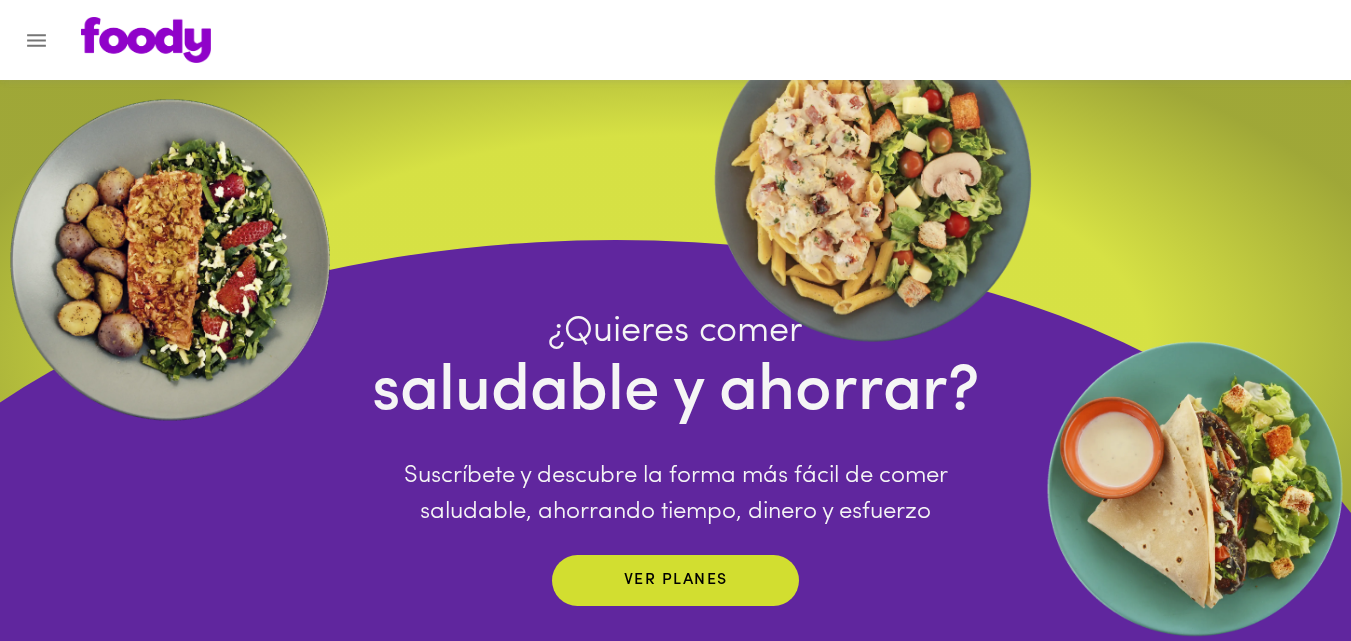 click 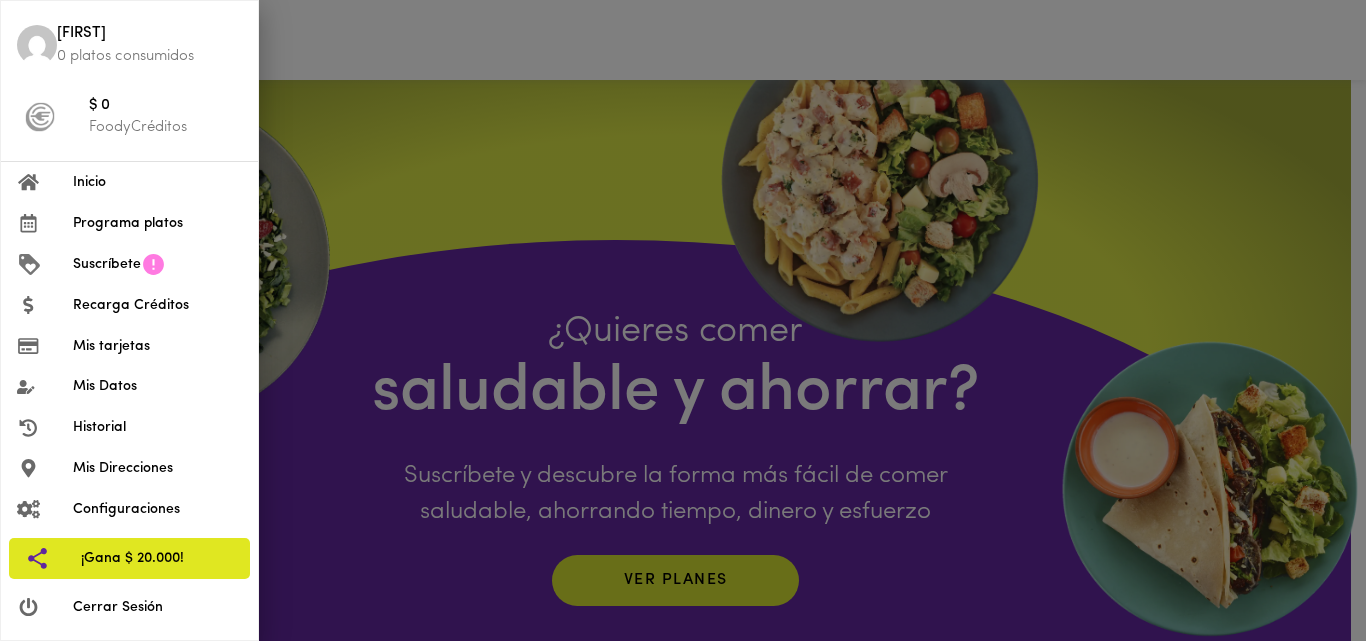 click on "Mis tarjetas" at bounding box center (129, 346) 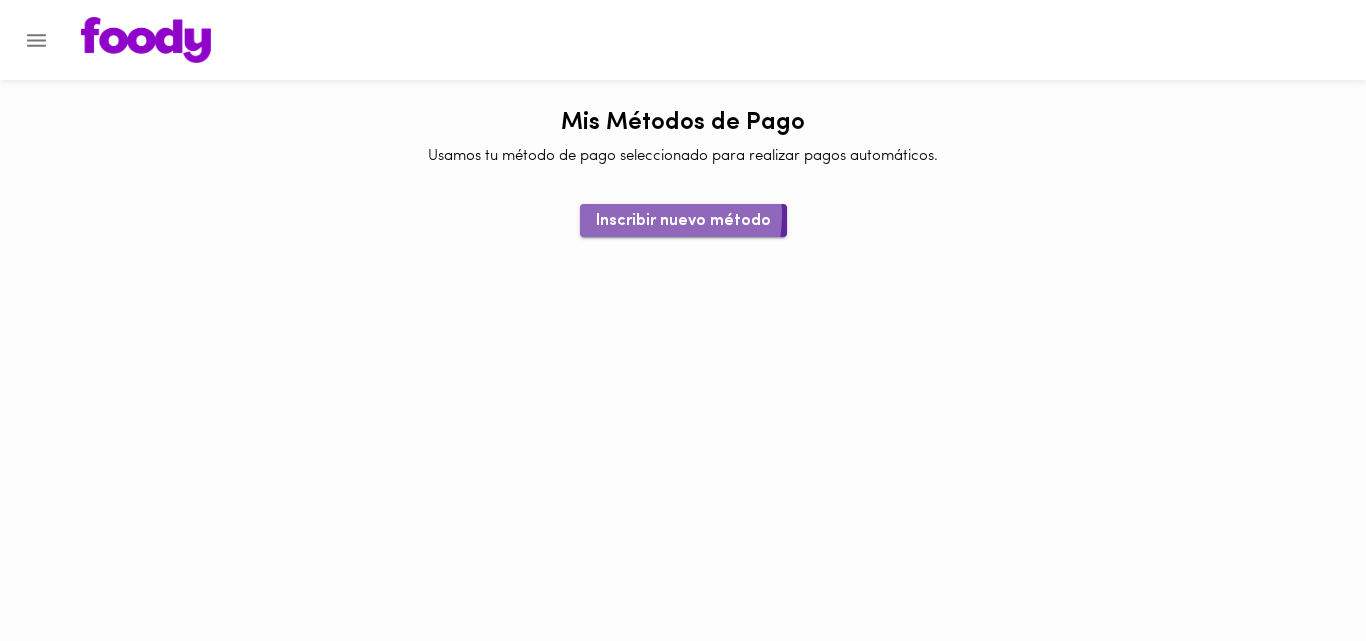 click on "Inscribir nuevo método" at bounding box center [683, 221] 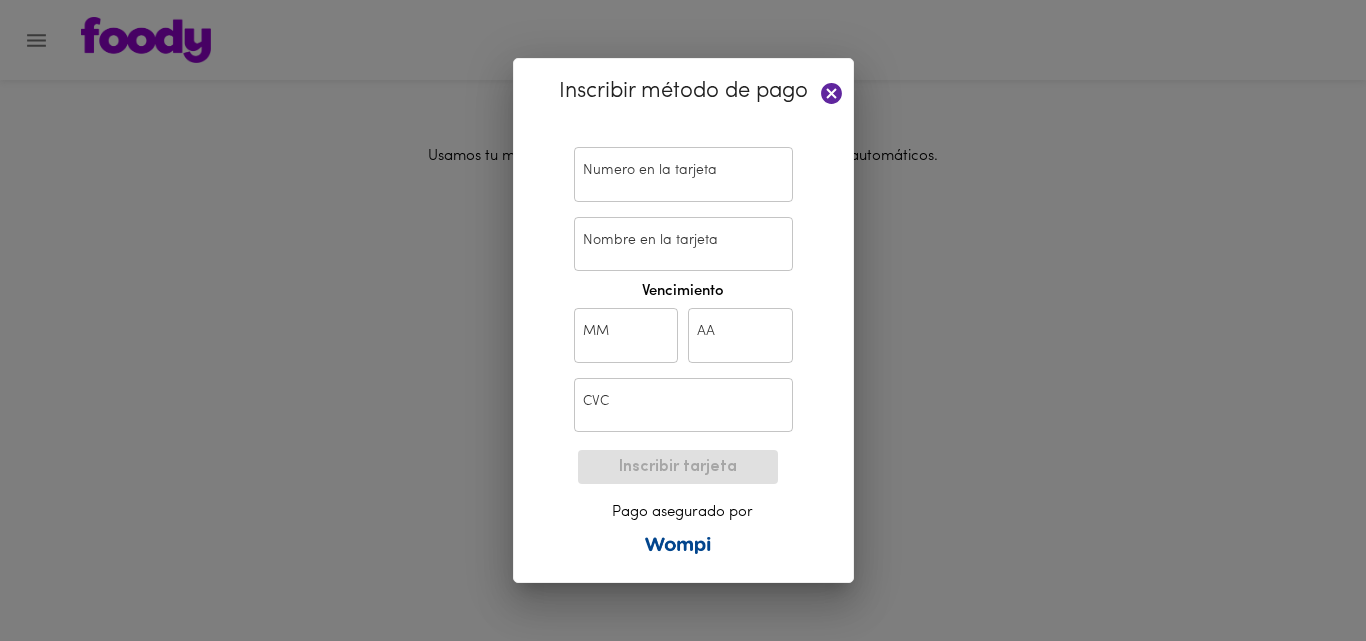 click at bounding box center [683, 174] 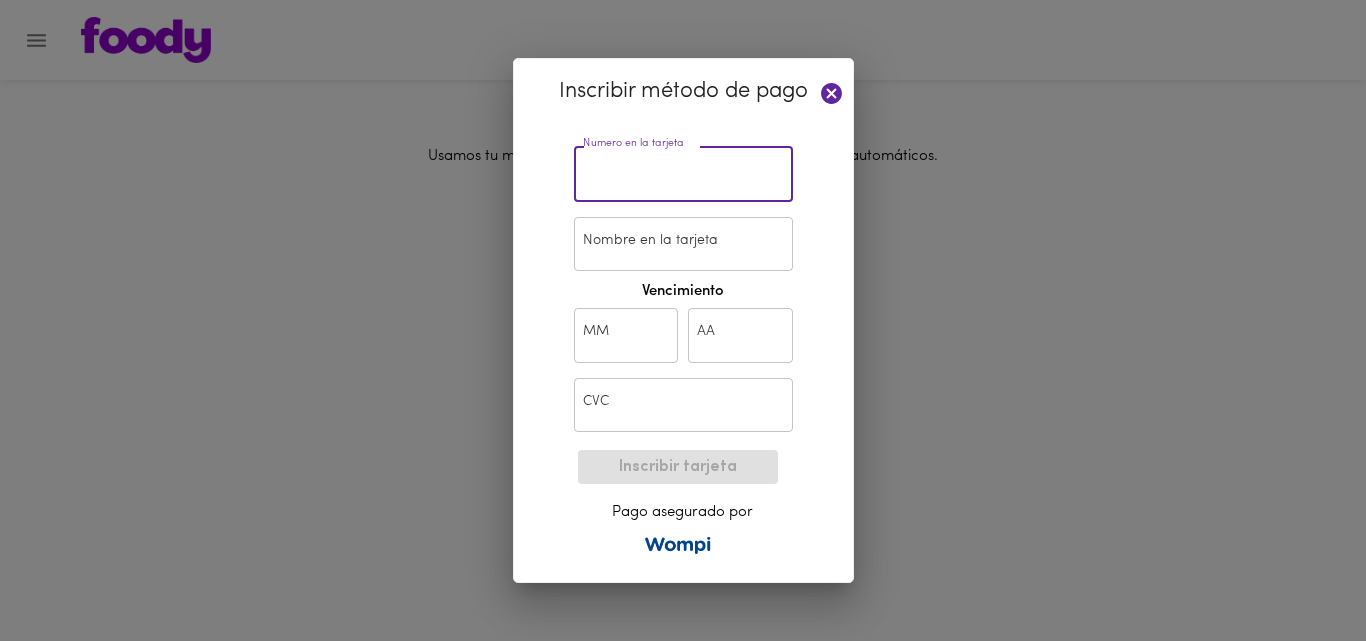 paste on "[CREDIT_CARD]" 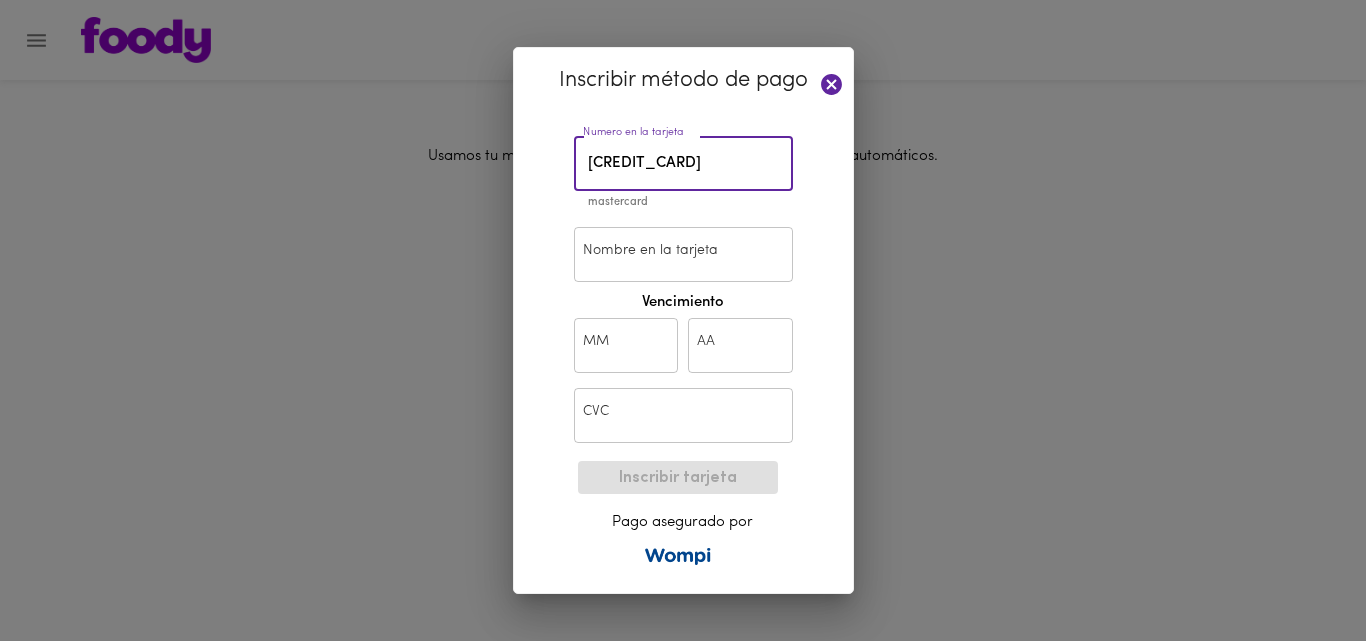 type on "[CREDIT_CARD]" 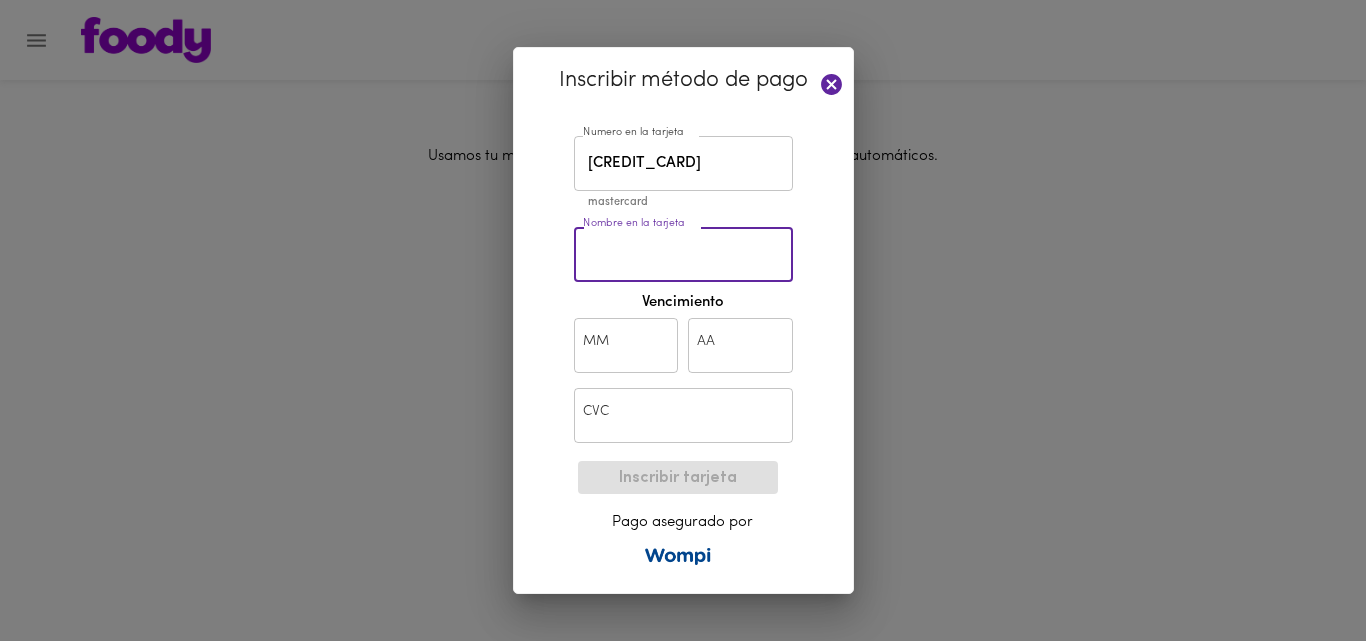click on "Nombre en la tarjeta" at bounding box center [683, 254] 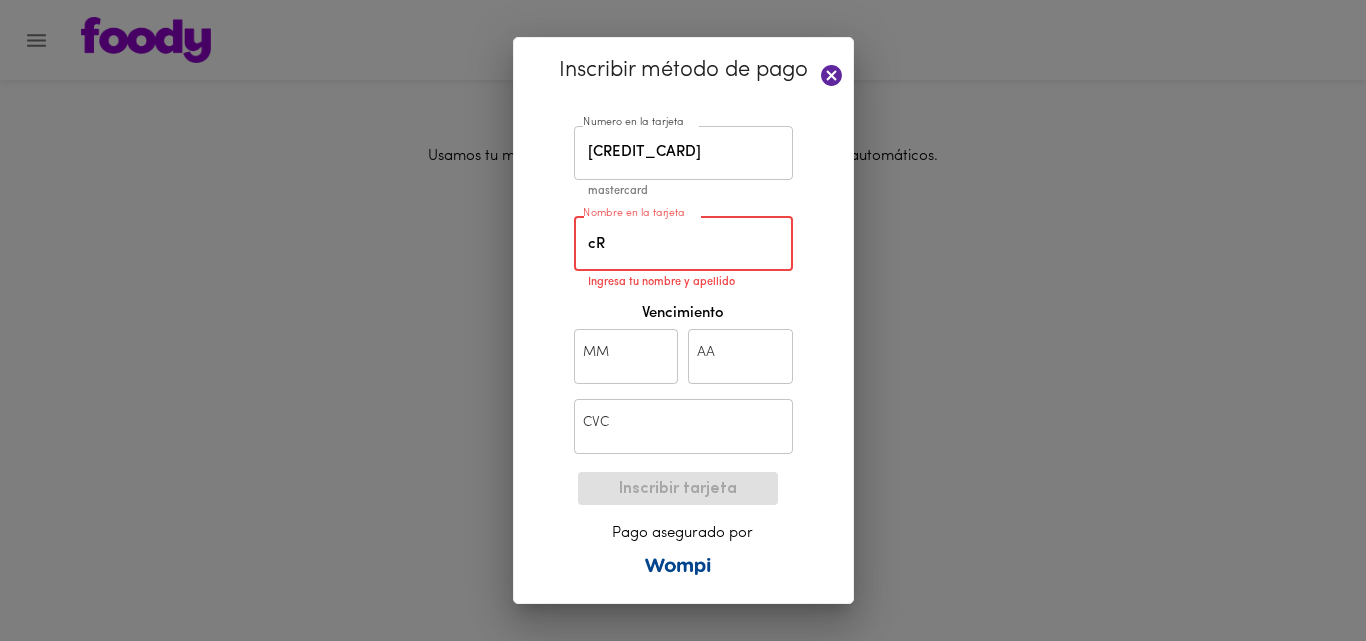 type on "c" 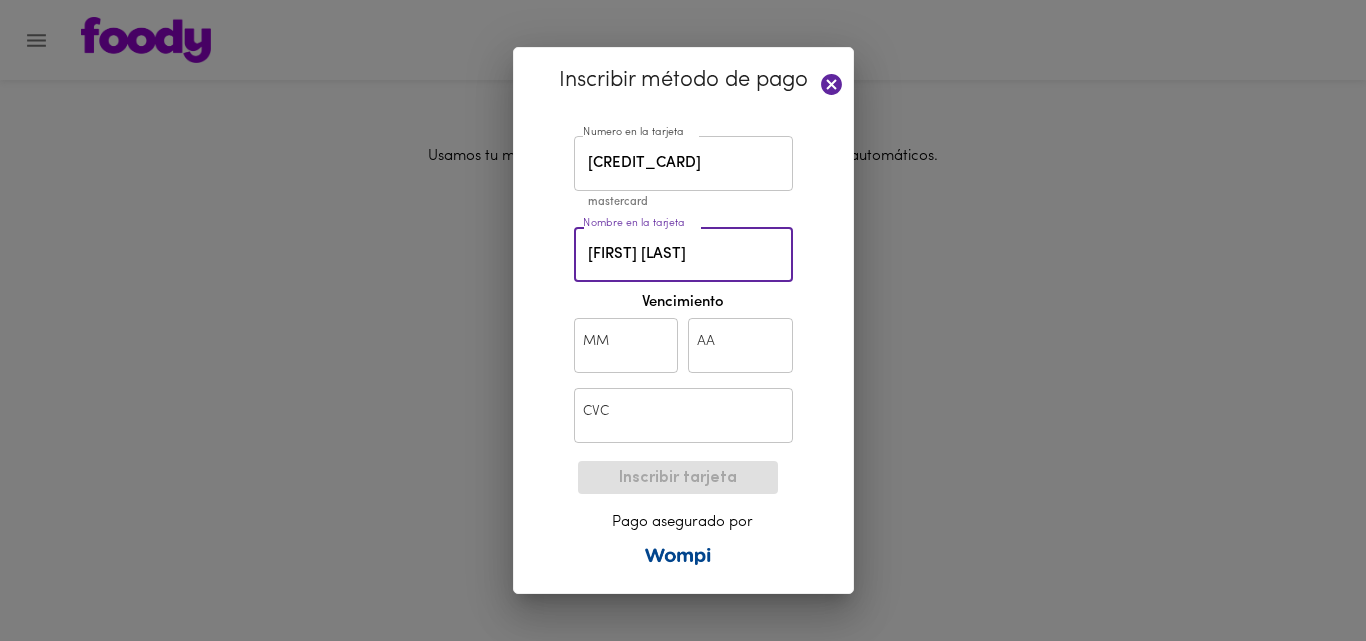 type on "[FIRST] [LAST]" 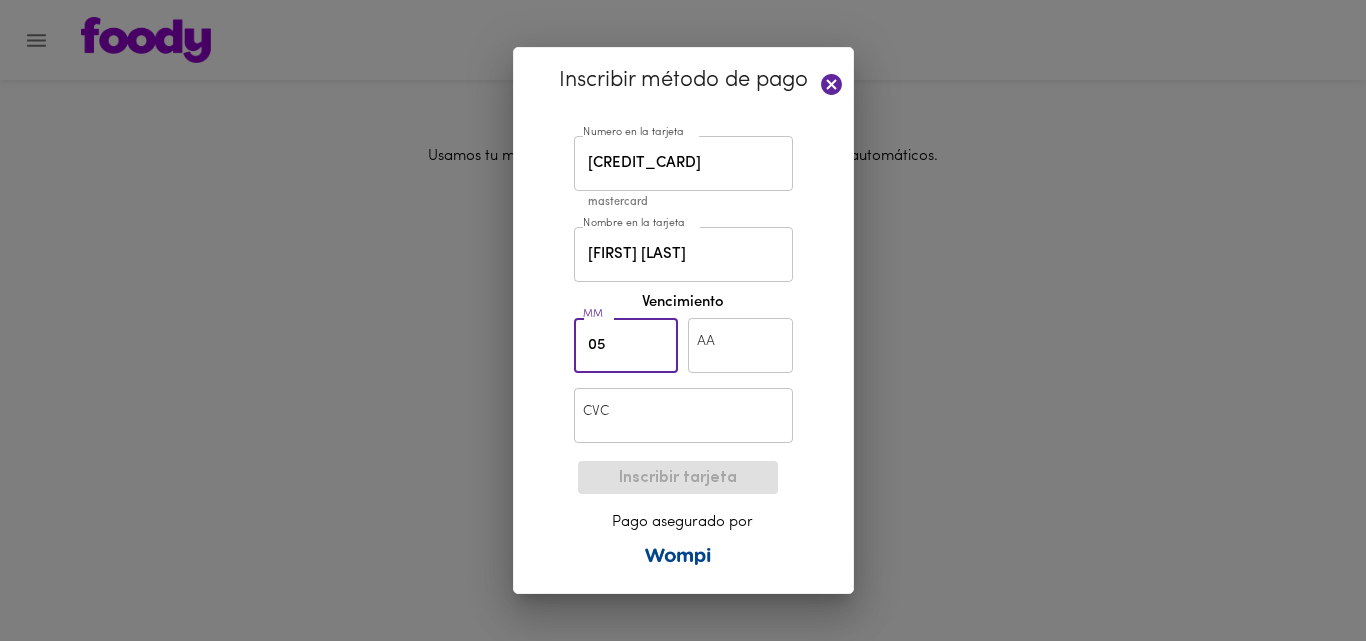 type on "05" 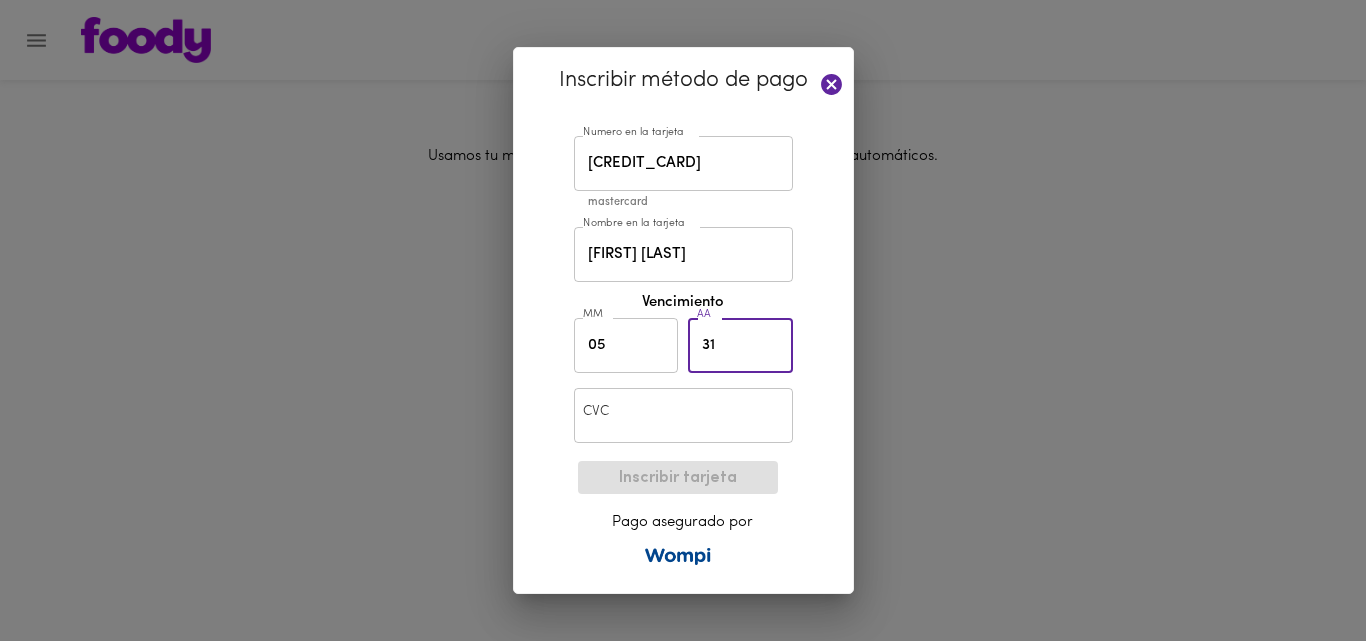 type on "31" 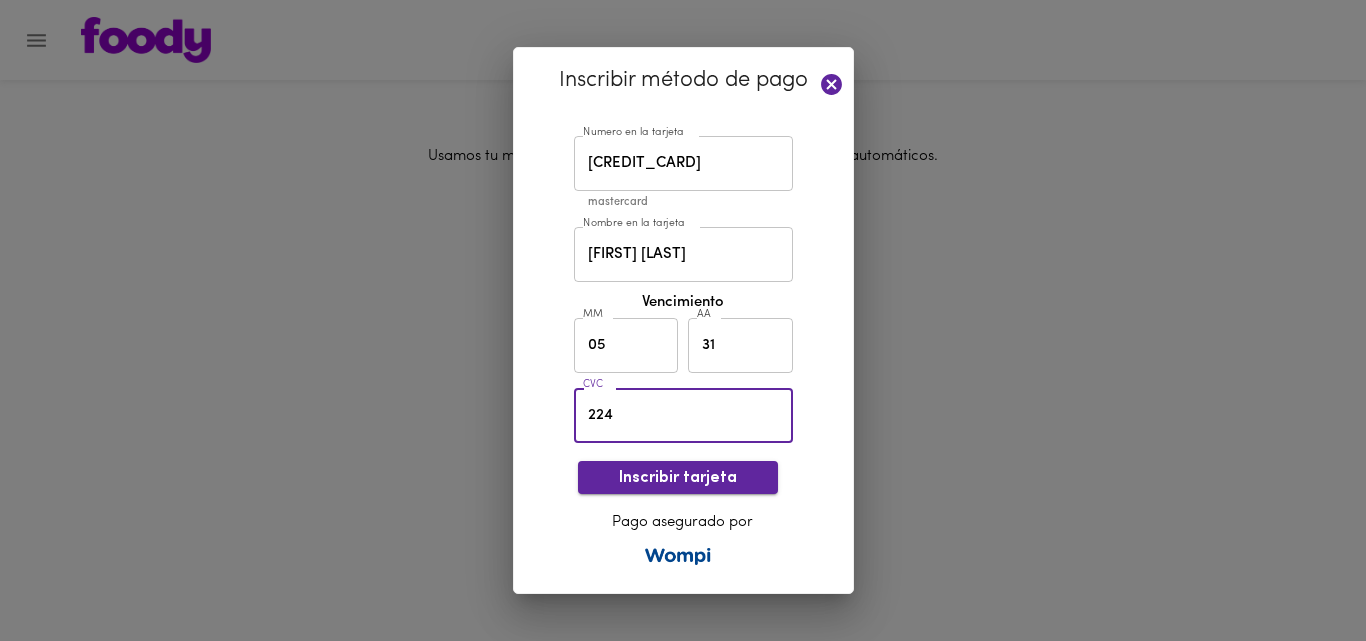 type on "224" 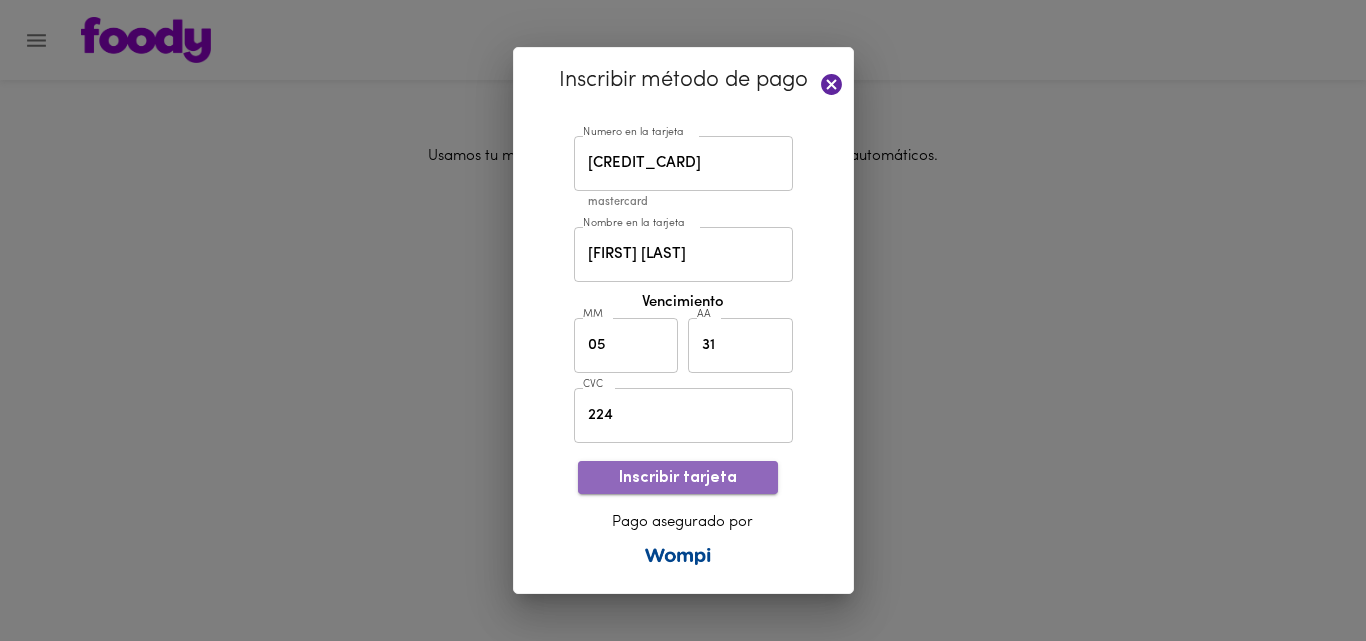 click on "Inscribir tarjeta" at bounding box center (678, 478) 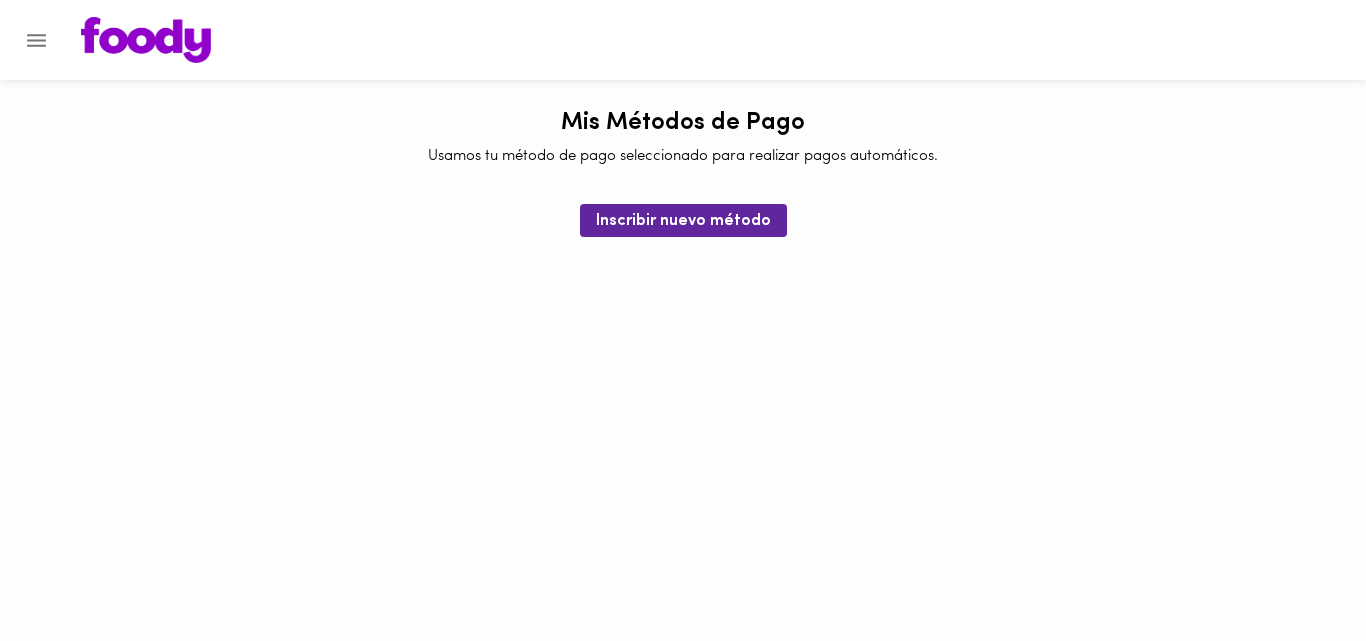click on "[CREDIT_CARD]" at bounding box center [683, 118] 